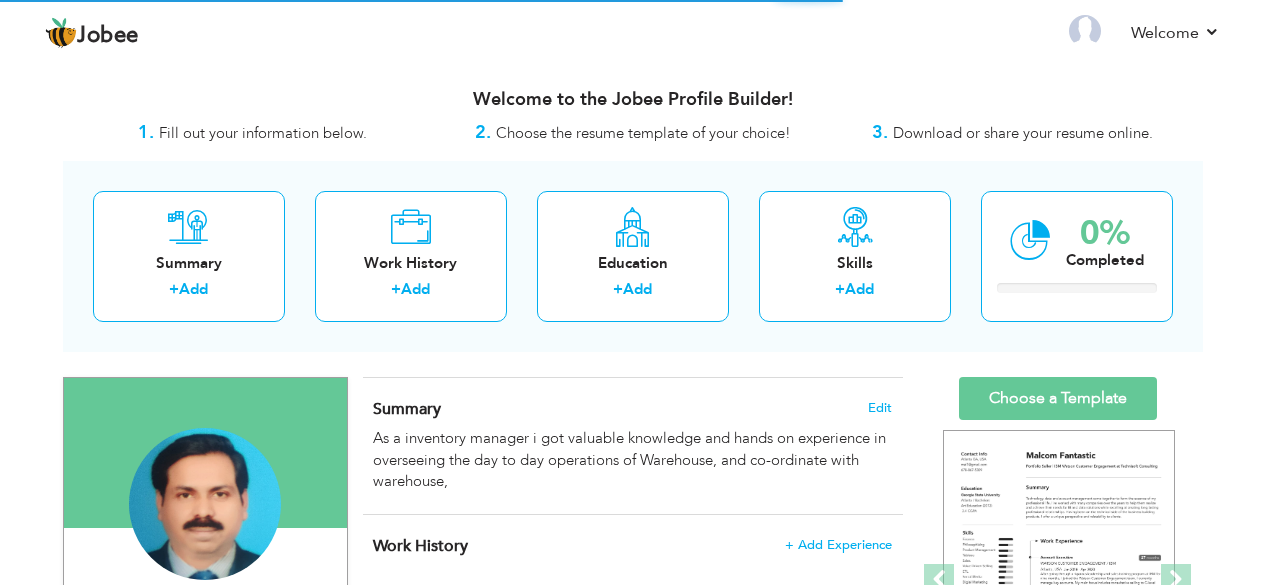scroll, scrollTop: 0, scrollLeft: 0, axis: both 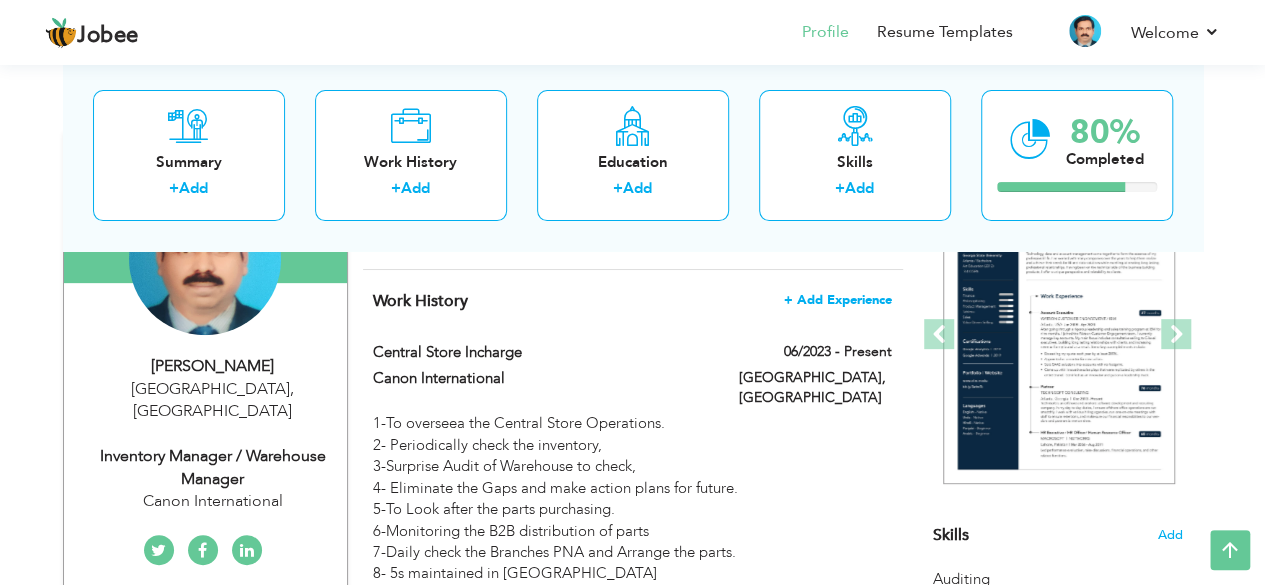 click on "+ Add Experience" at bounding box center (838, 300) 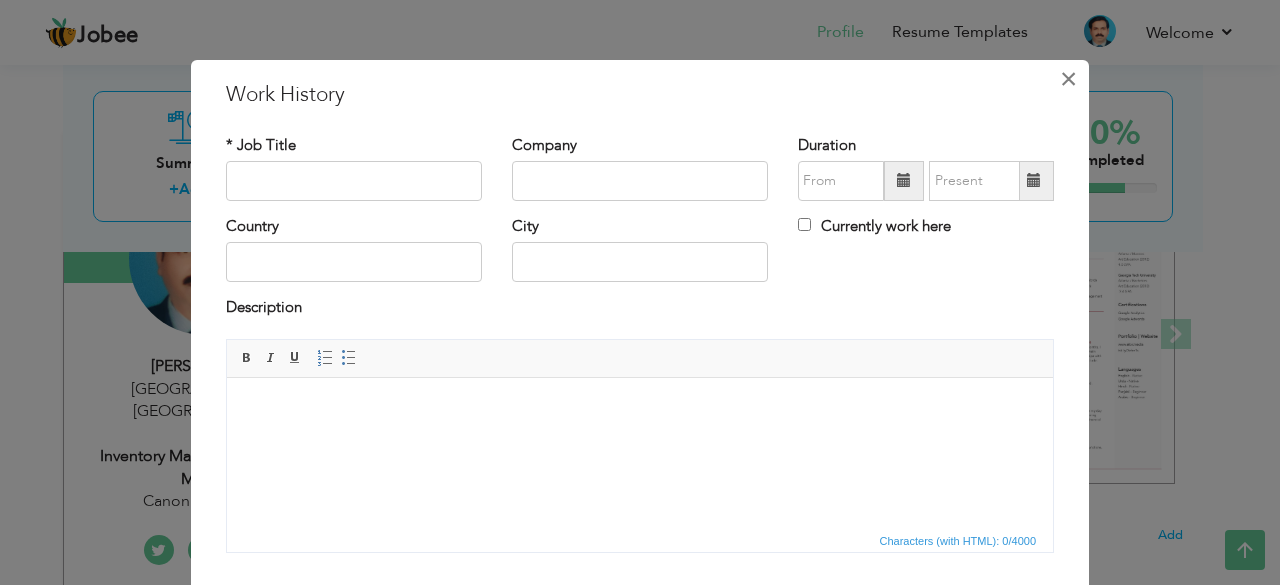 click on "×" at bounding box center (1068, 79) 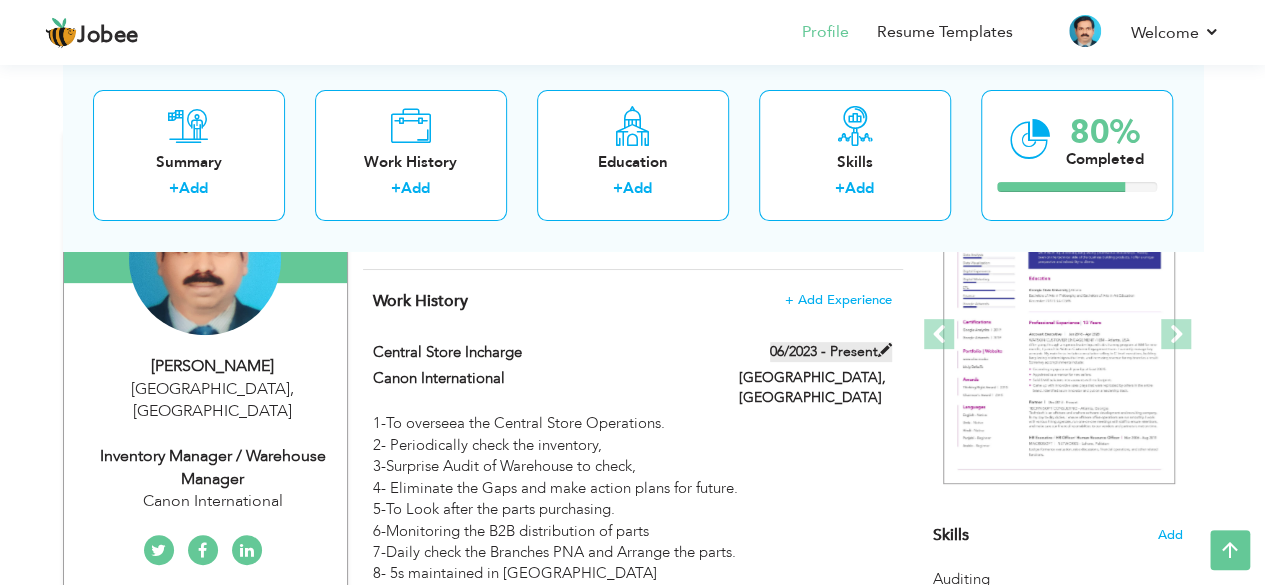 click at bounding box center [885, 350] 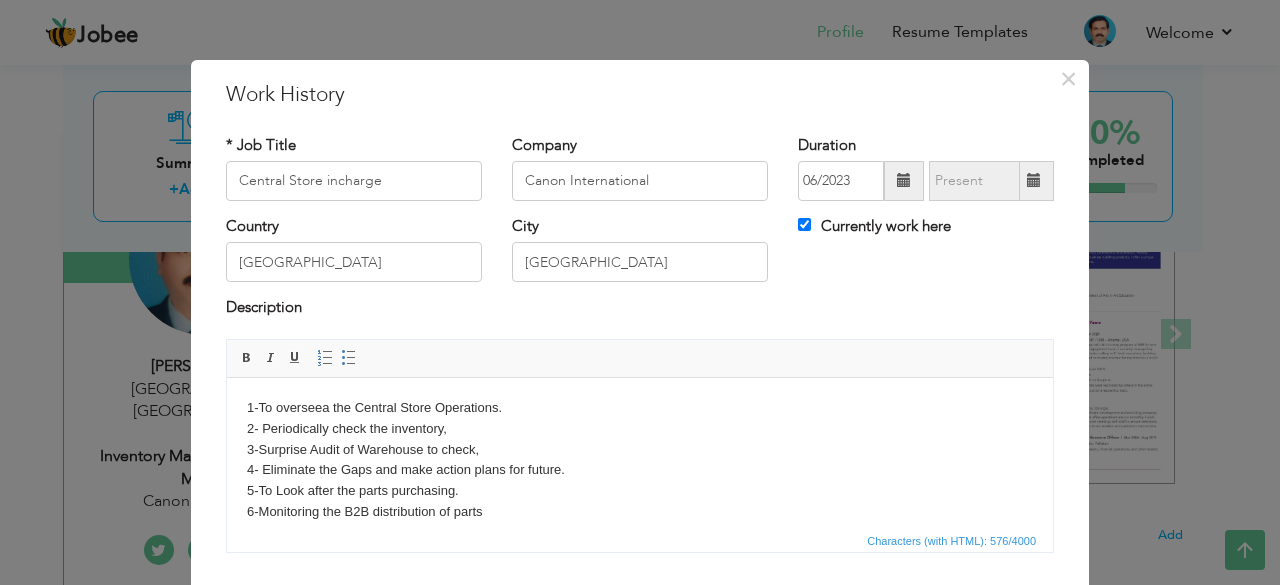 click on "Currently work here" at bounding box center (926, 236) 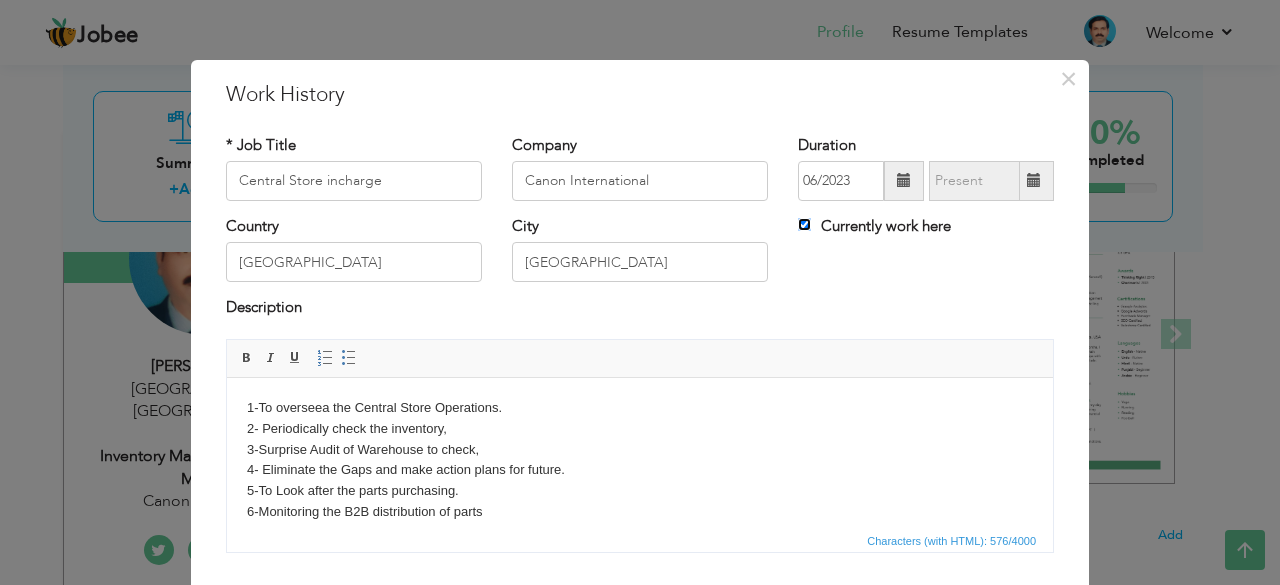 click on "Currently work here" at bounding box center [804, 224] 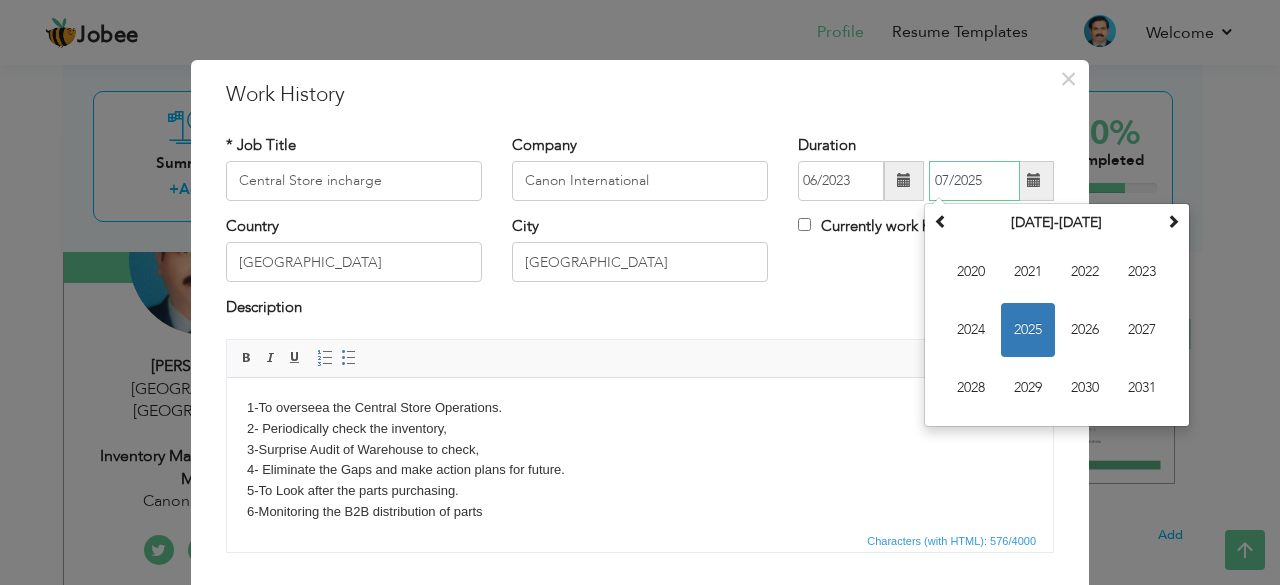 click on "07/2025" at bounding box center [974, 181] 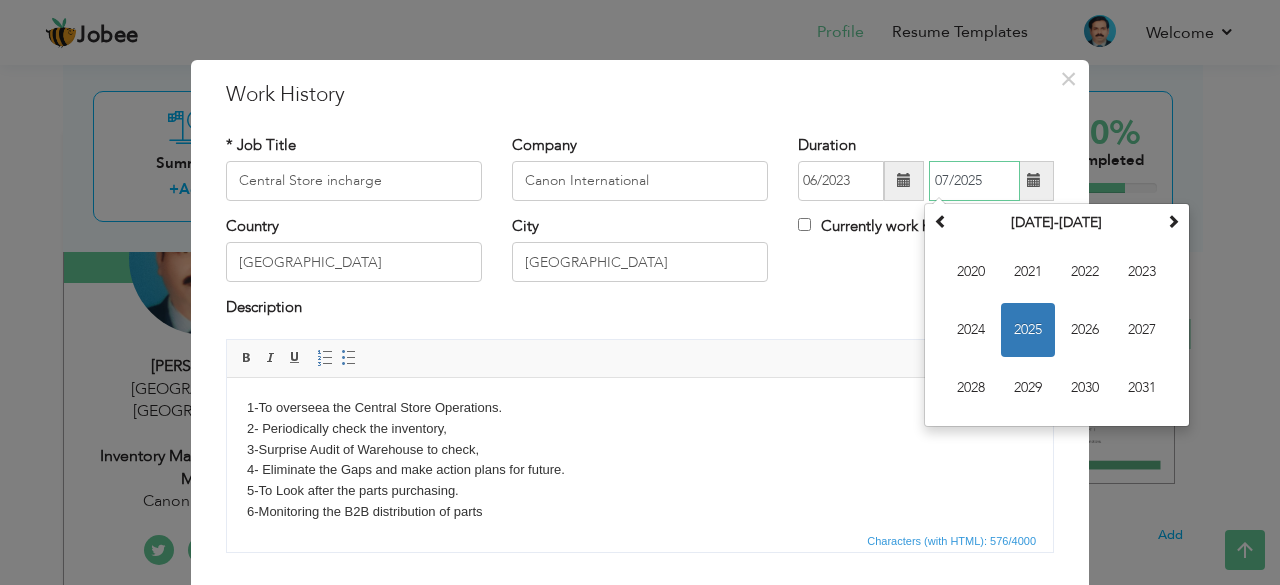click on "2025" at bounding box center [1028, 330] 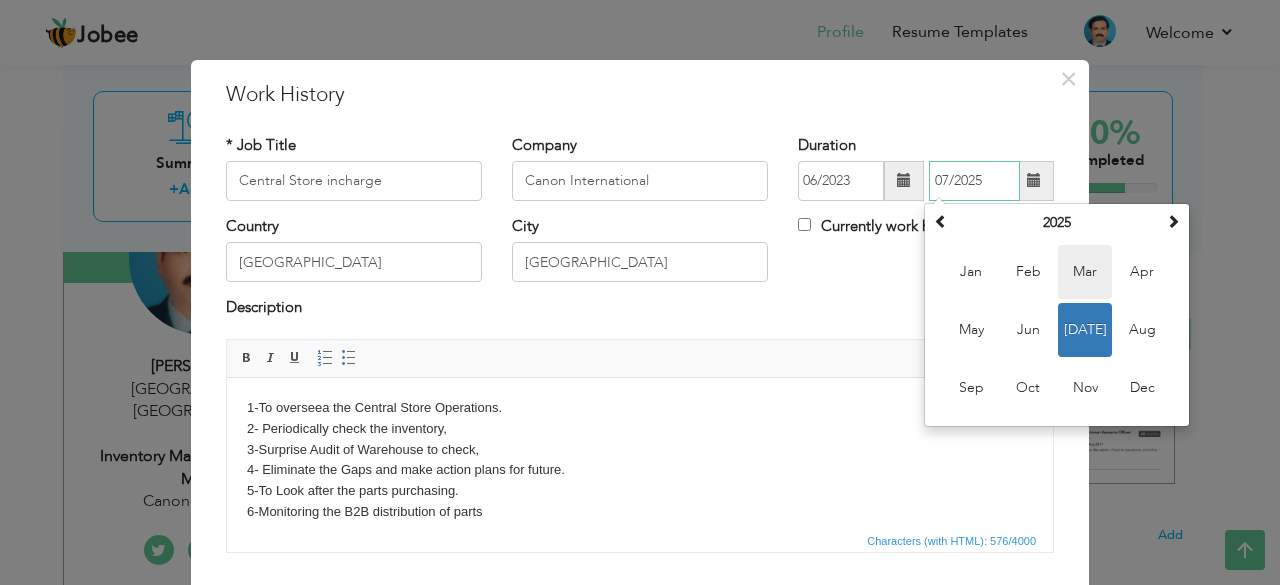 click on "Mar" at bounding box center [1085, 272] 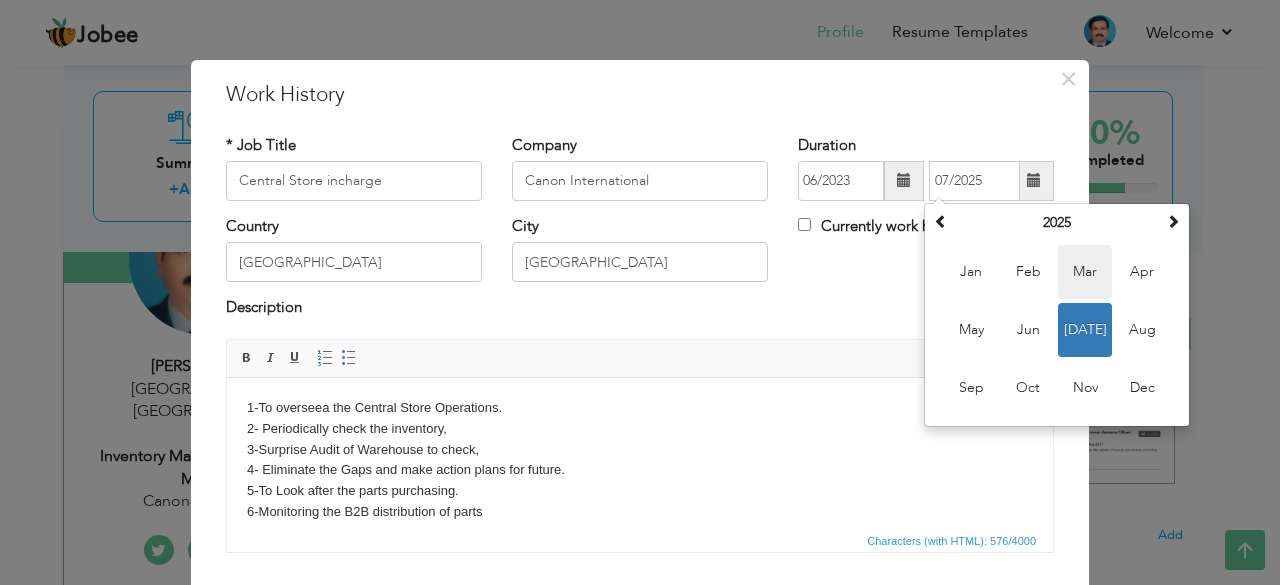 type on "03/2025" 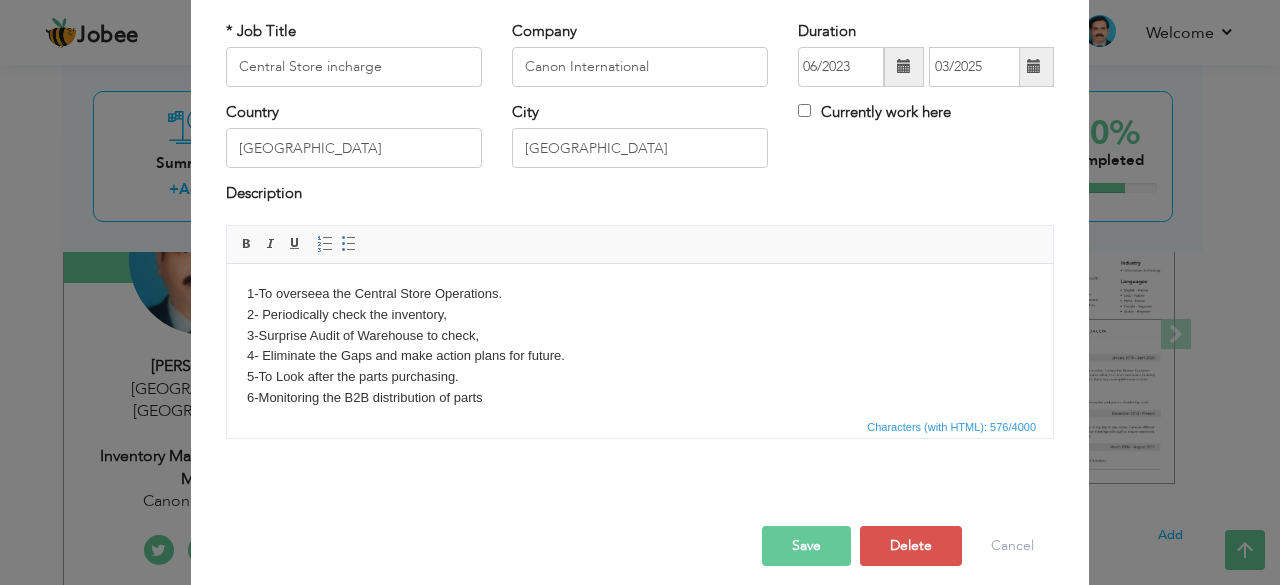 scroll, scrollTop: 128, scrollLeft: 0, axis: vertical 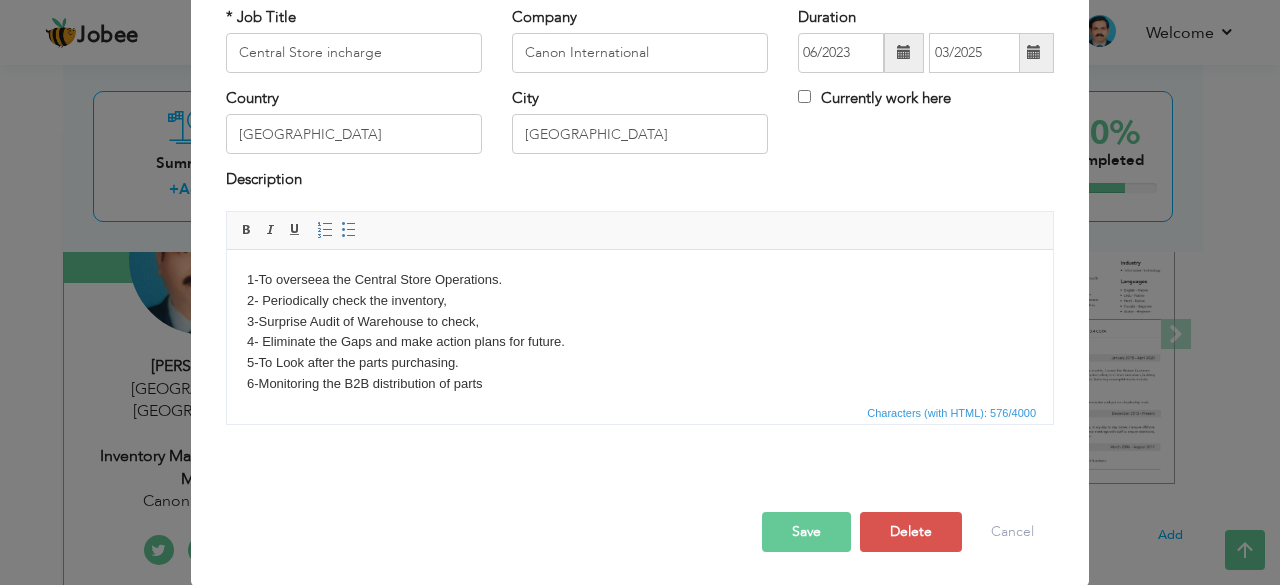 click on "Save" at bounding box center (806, 532) 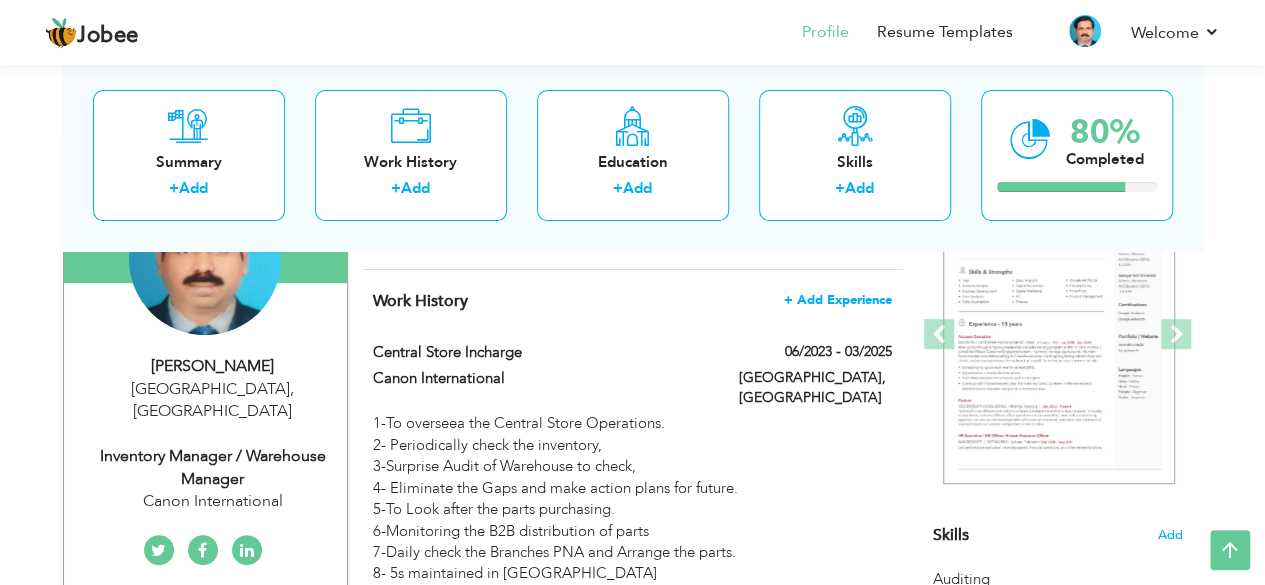 click on "+ Add Experience" at bounding box center [838, 300] 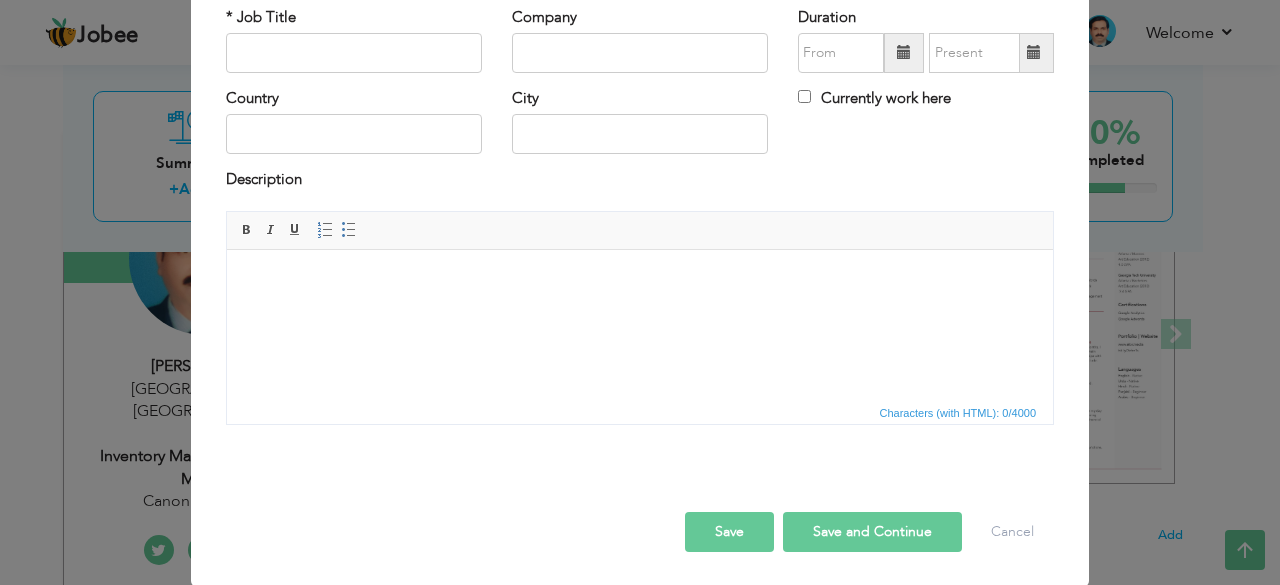 scroll, scrollTop: 0, scrollLeft: 0, axis: both 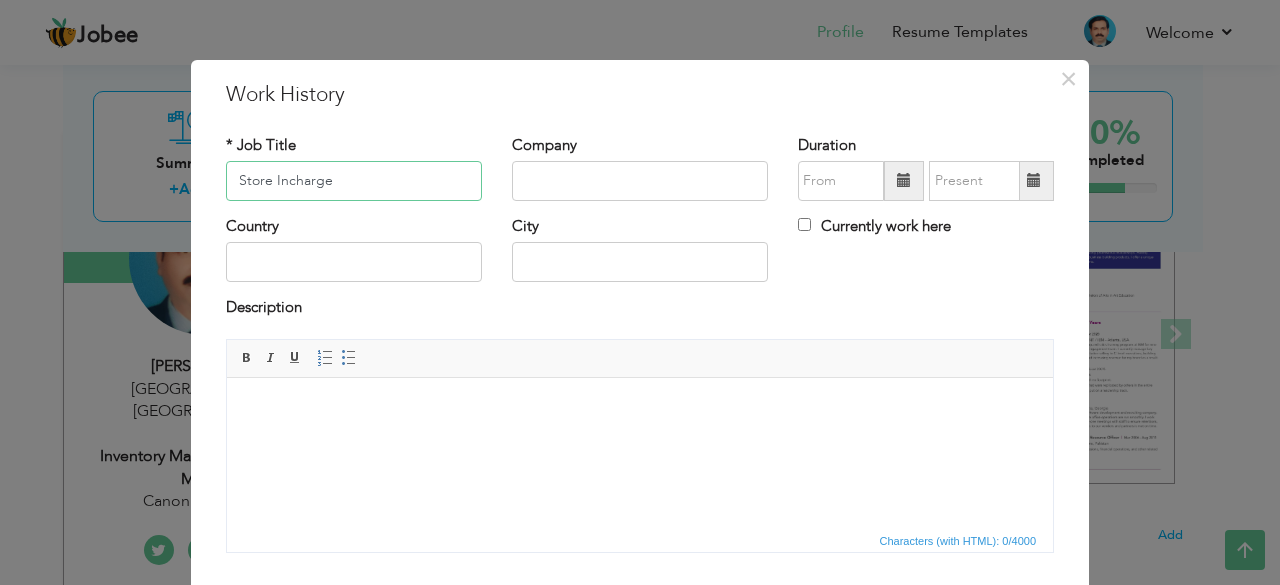 type on "Store Incharge" 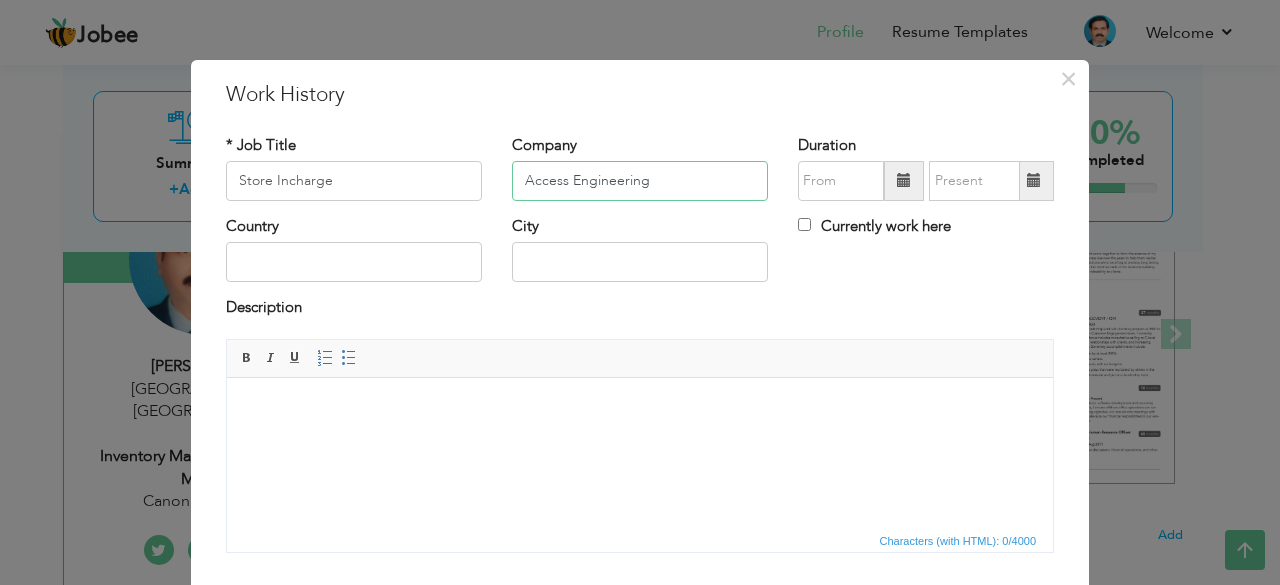 type on "Access Engineering" 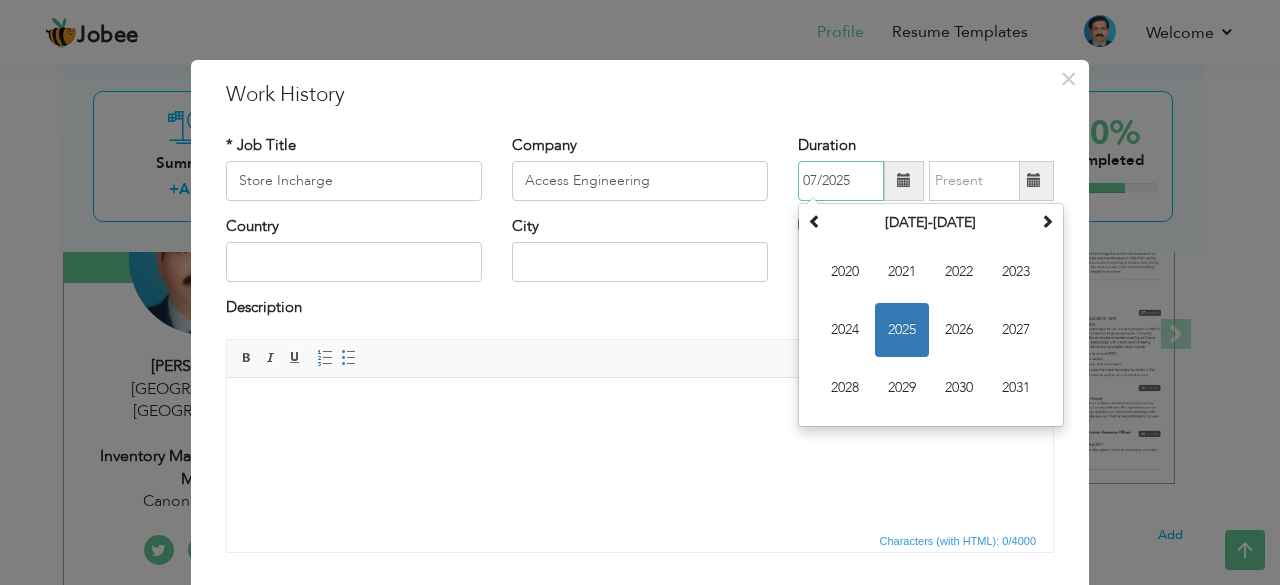 click on "2025" at bounding box center (902, 330) 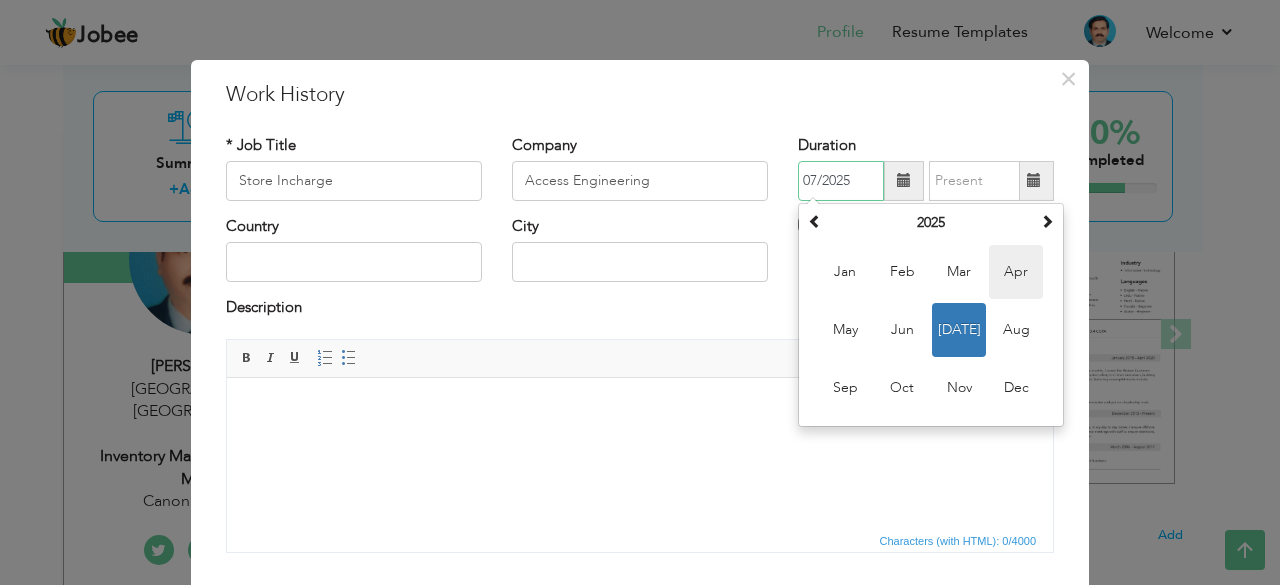 click on "Apr" at bounding box center (1016, 272) 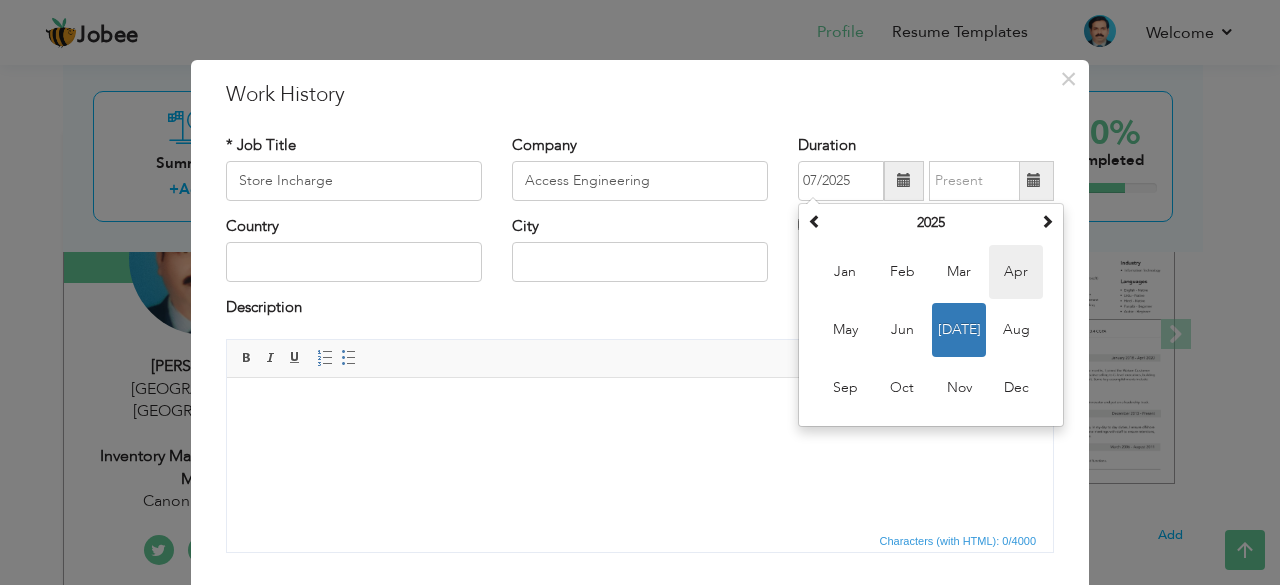 type on "04/2025" 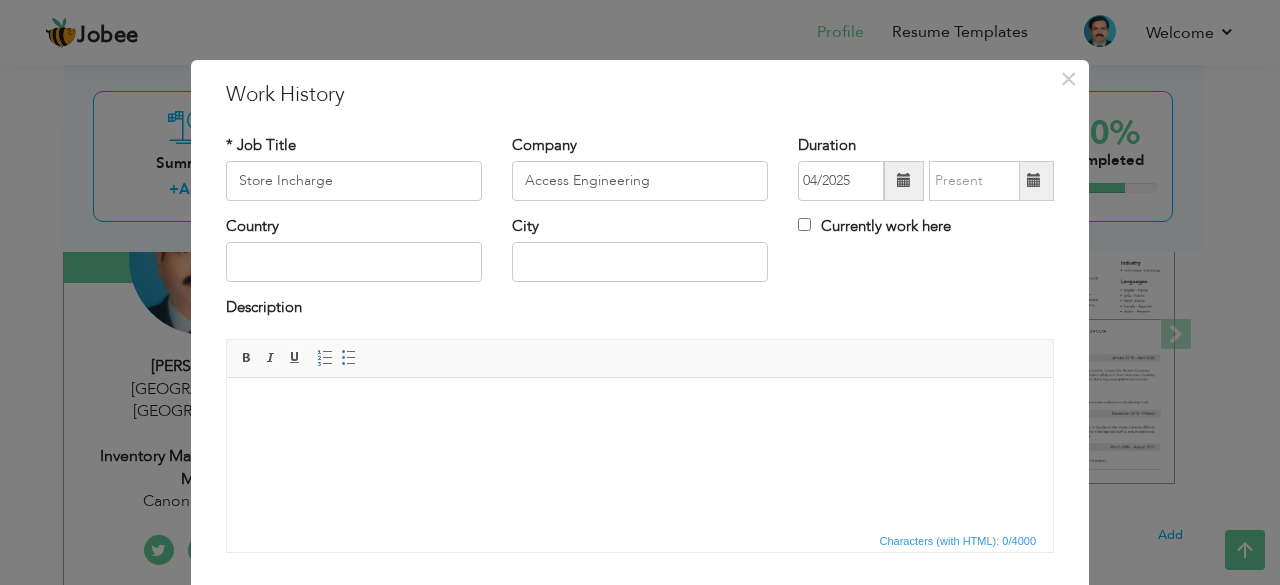 click on "Currently work here" at bounding box center [874, 226] 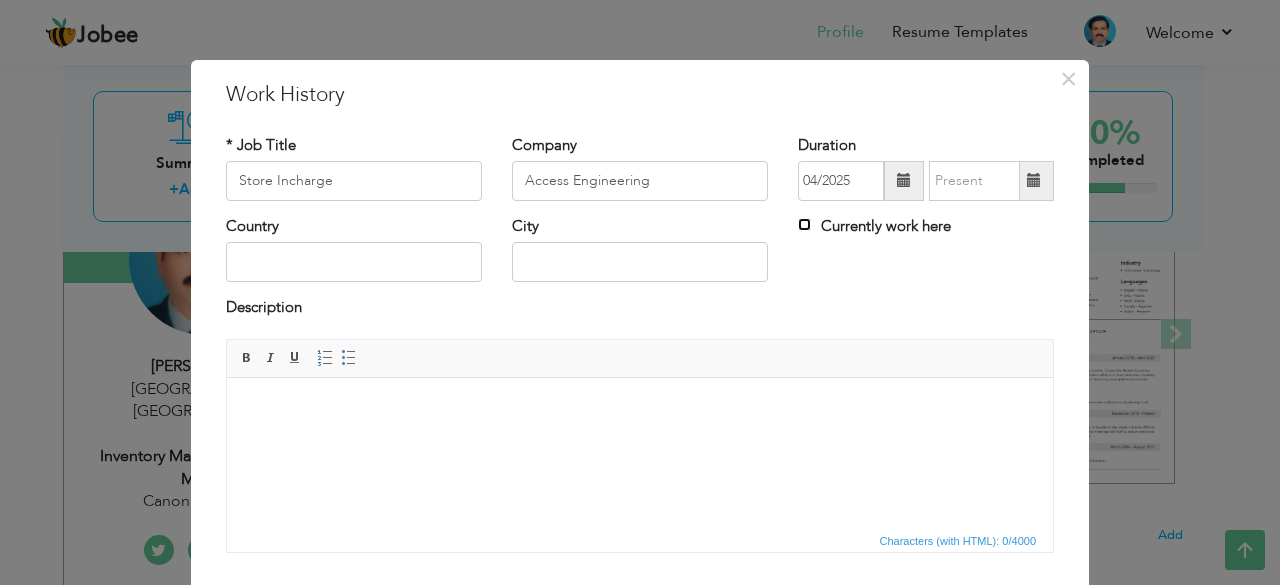 click on "Currently work here" at bounding box center [804, 224] 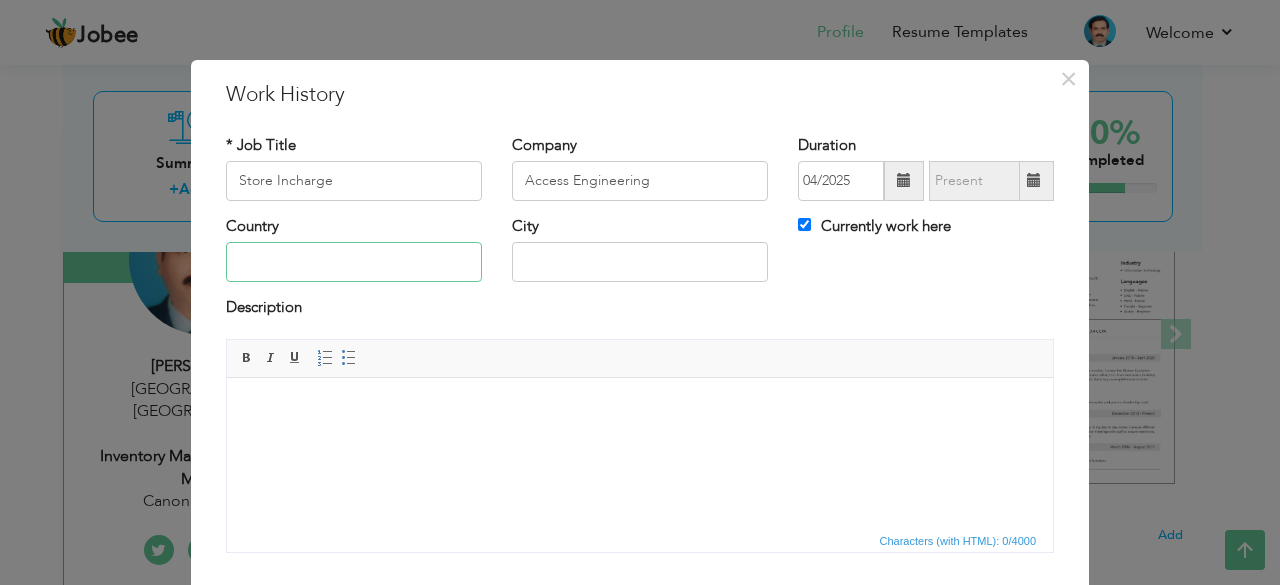 click at bounding box center [354, 262] 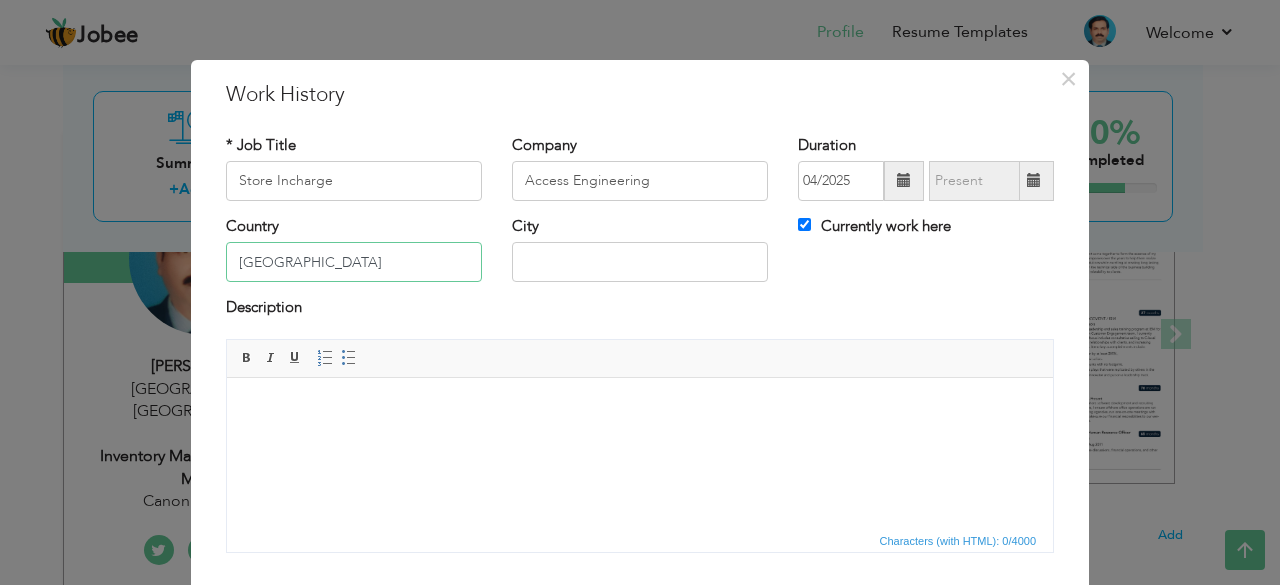 type on "[GEOGRAPHIC_DATA]" 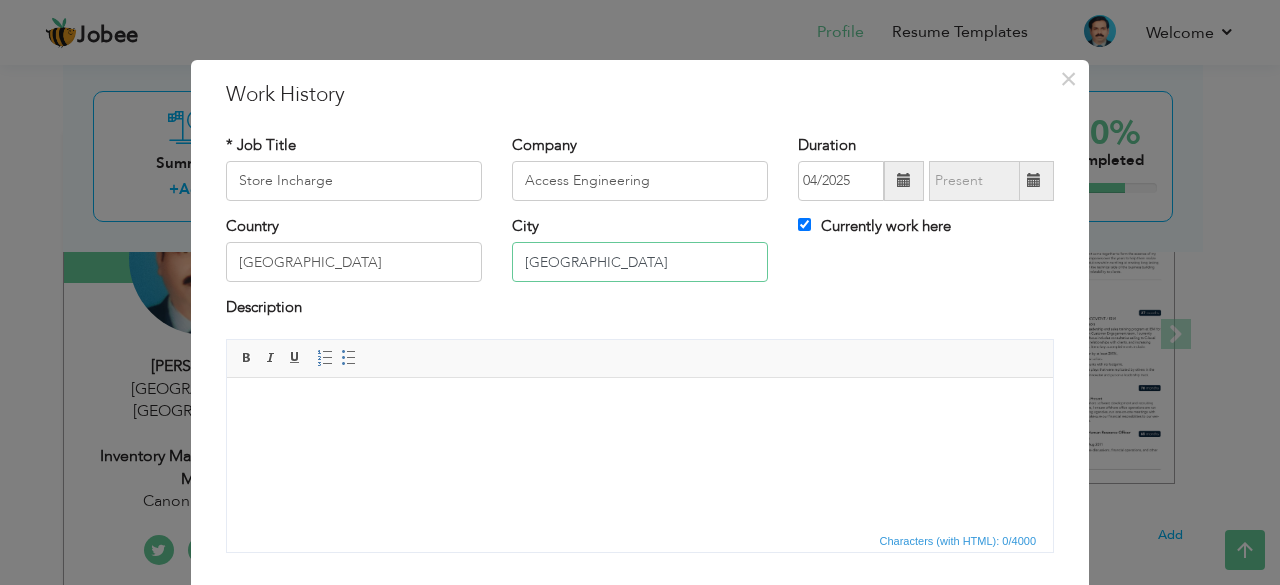 type on "[GEOGRAPHIC_DATA]" 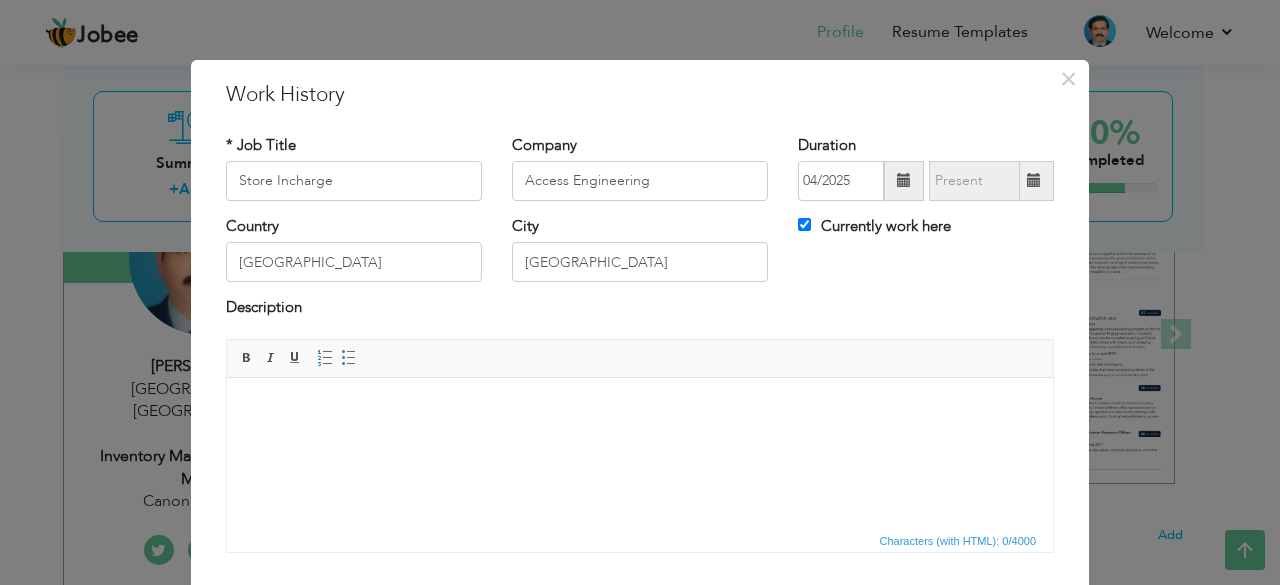 click at bounding box center (640, 407) 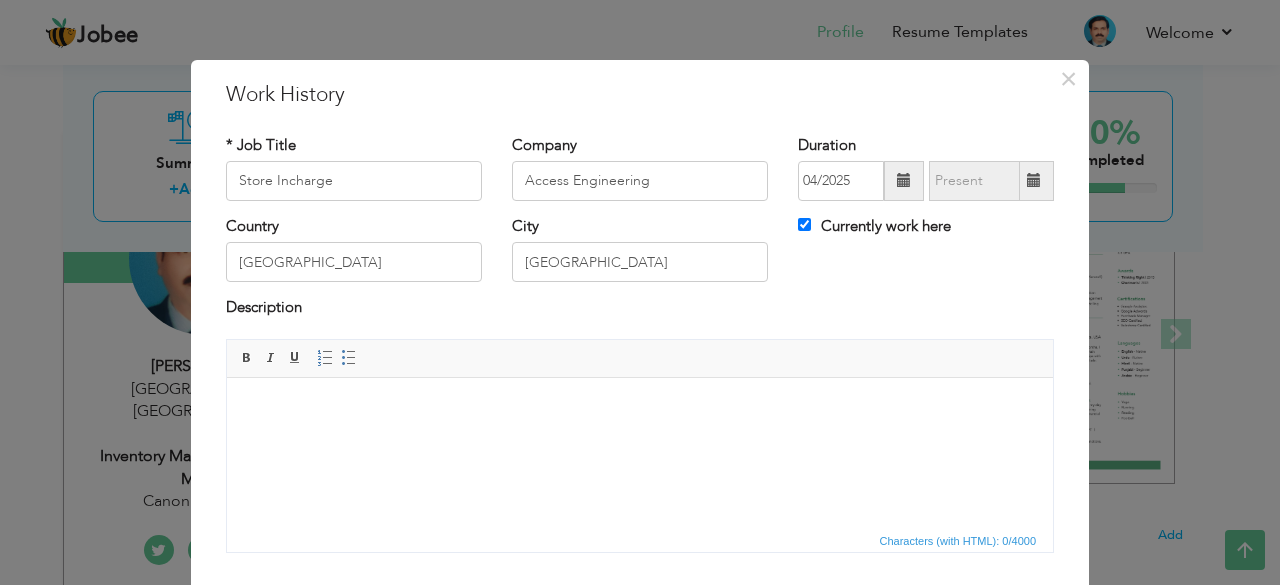type 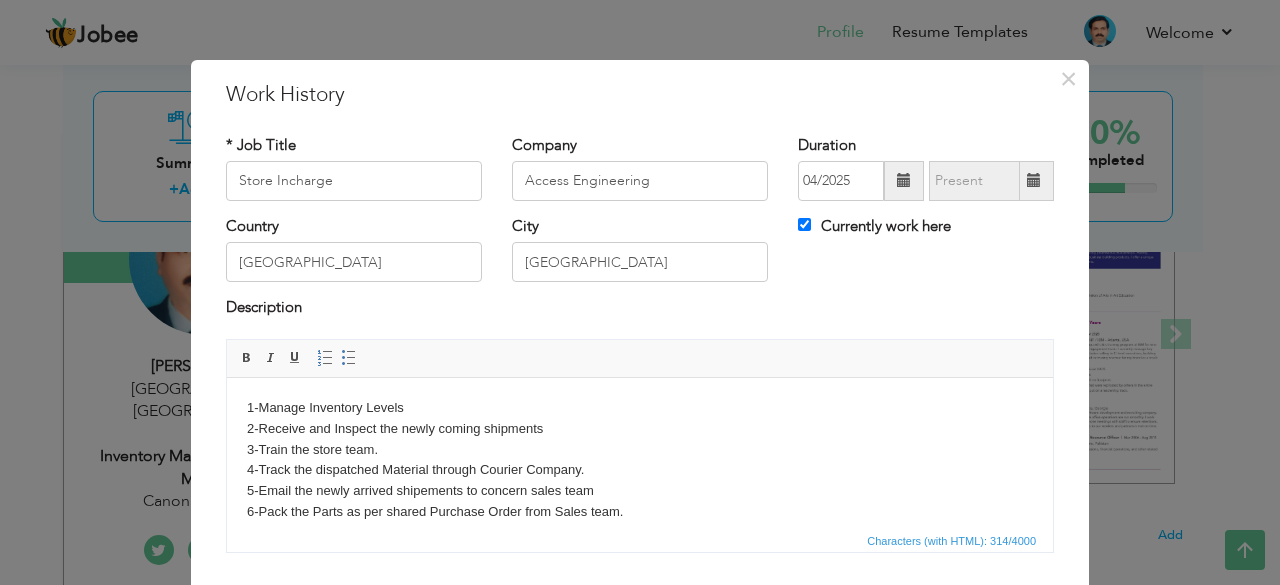 scroll, scrollTop: 12, scrollLeft: 0, axis: vertical 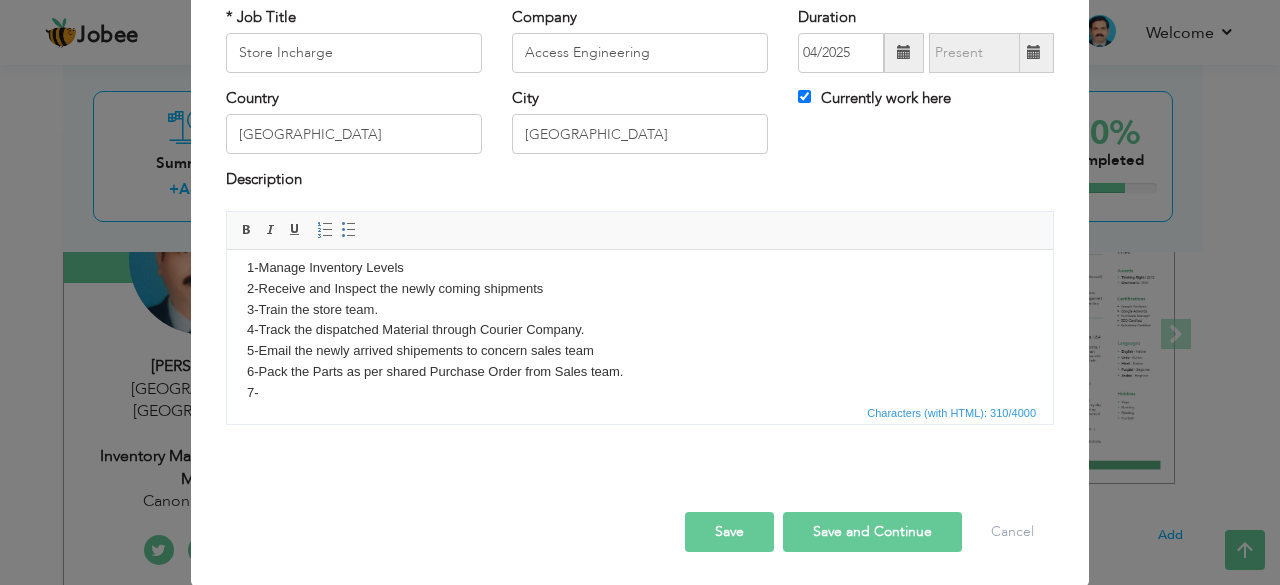 click on "Save" at bounding box center [729, 532] 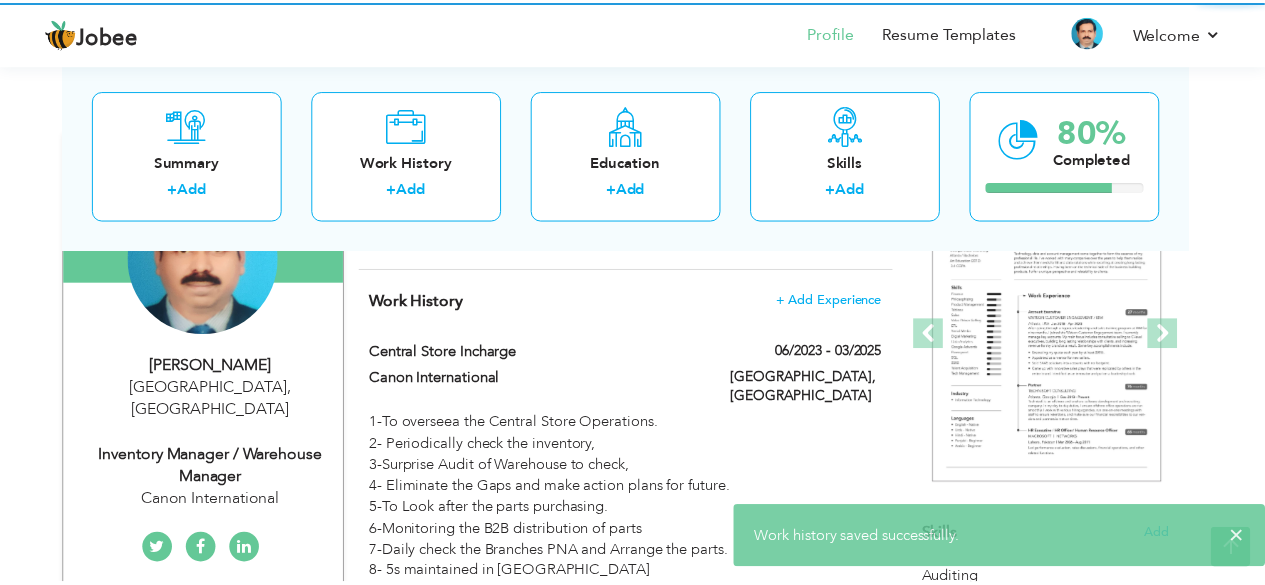 scroll, scrollTop: 0, scrollLeft: 0, axis: both 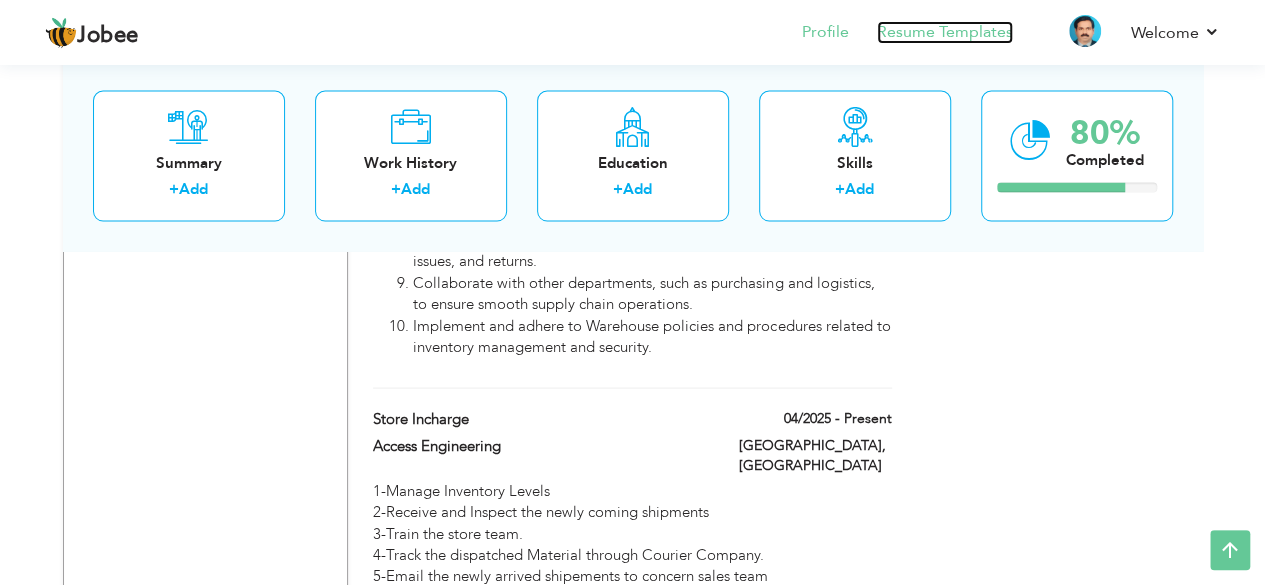 click on "Resume Templates" at bounding box center (945, 32) 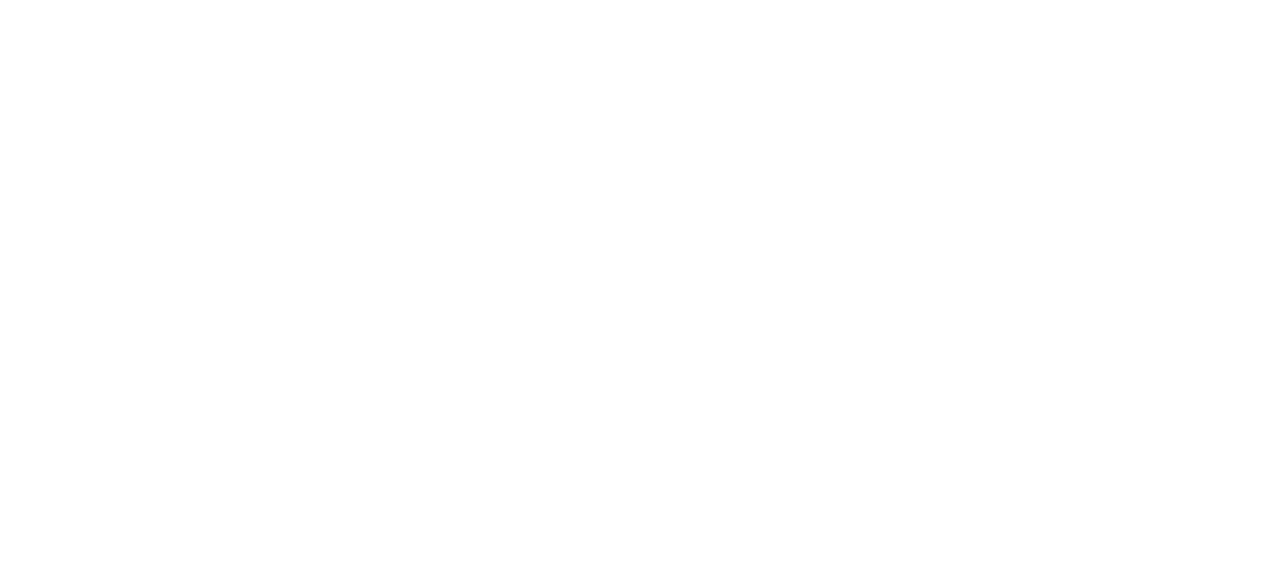 scroll, scrollTop: 0, scrollLeft: 0, axis: both 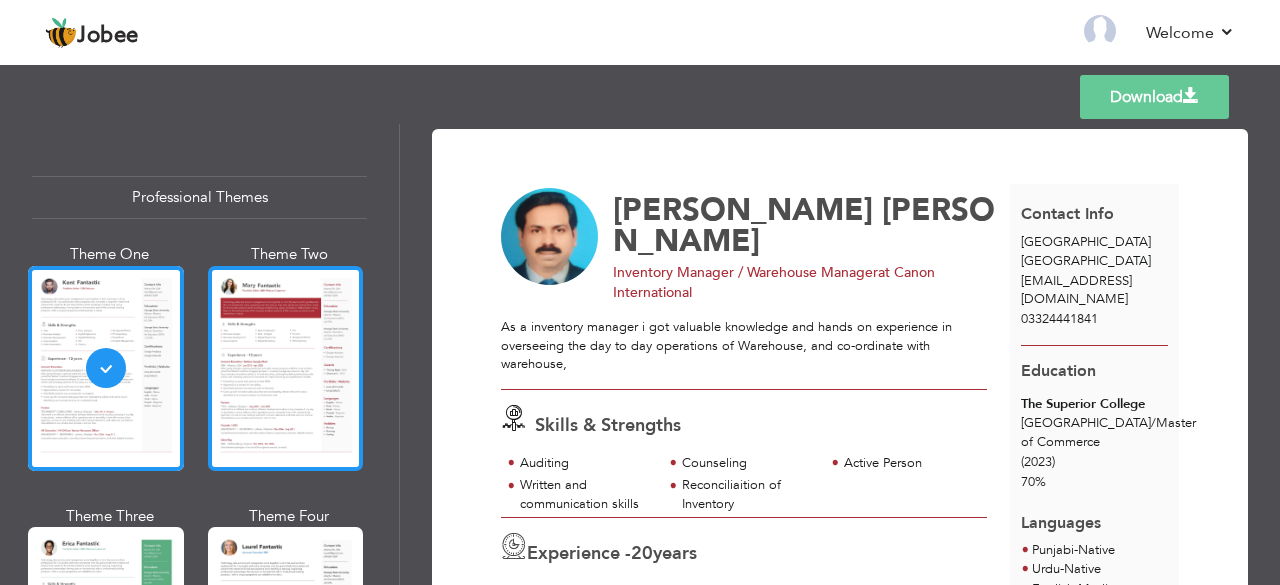 click at bounding box center [286, 368] 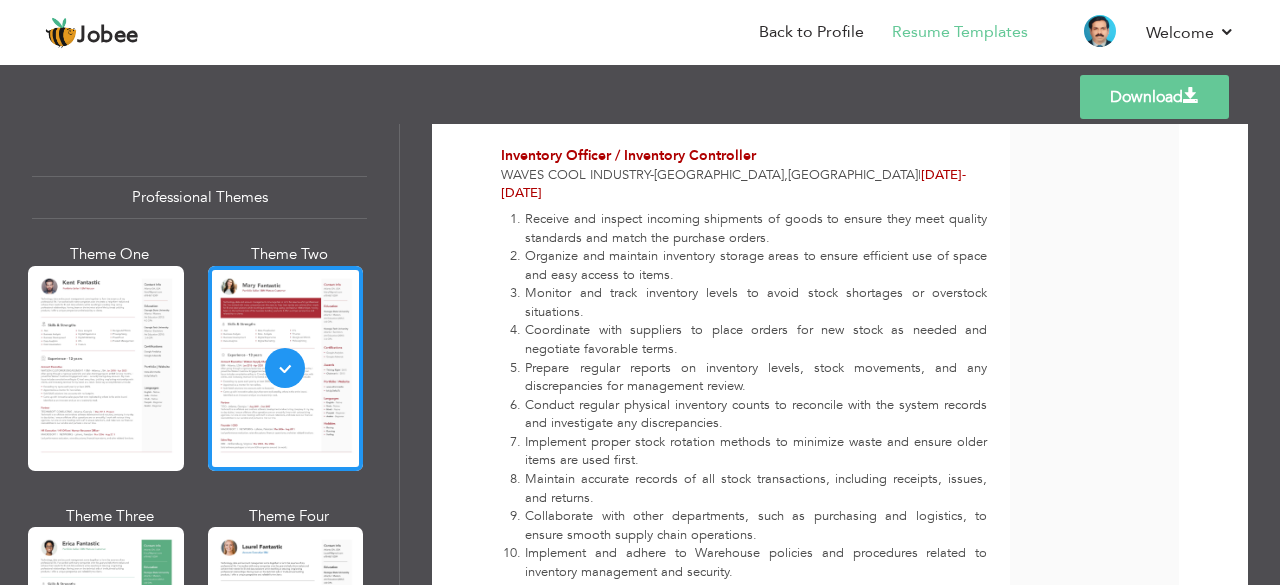 scroll, scrollTop: 1487, scrollLeft: 0, axis: vertical 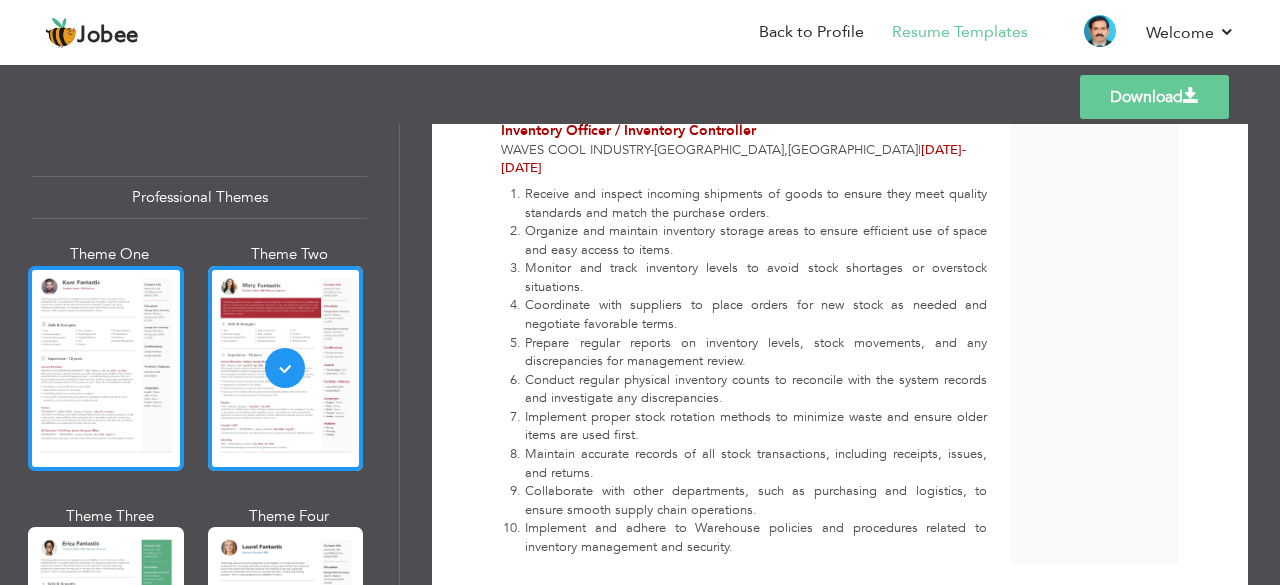 click at bounding box center (106, 368) 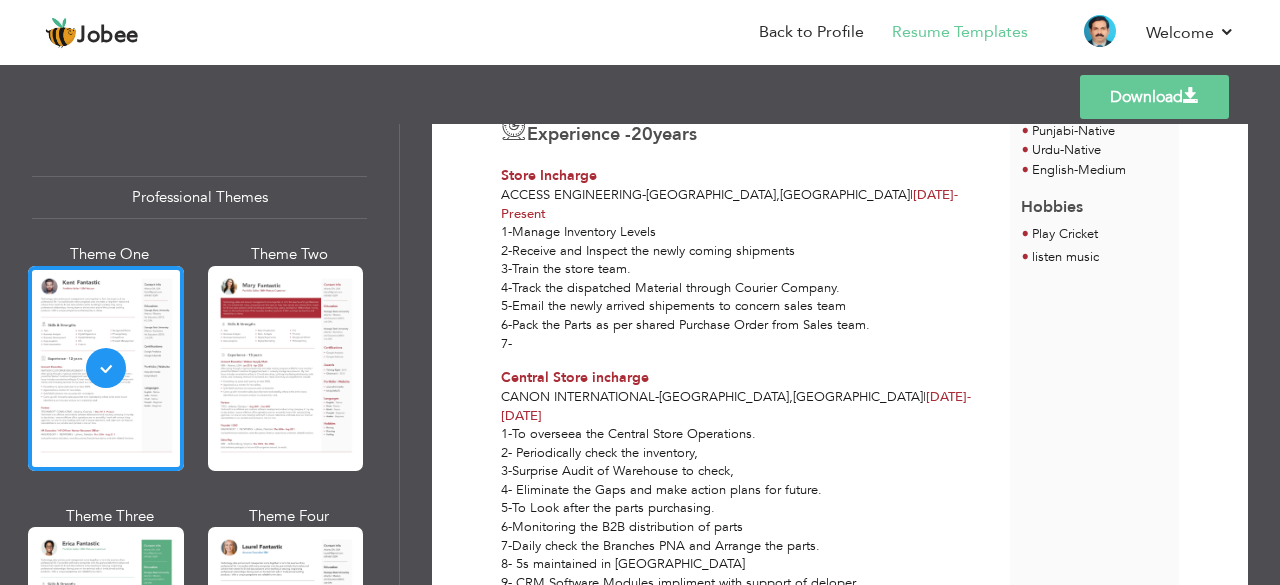 scroll, scrollTop: 422, scrollLeft: 0, axis: vertical 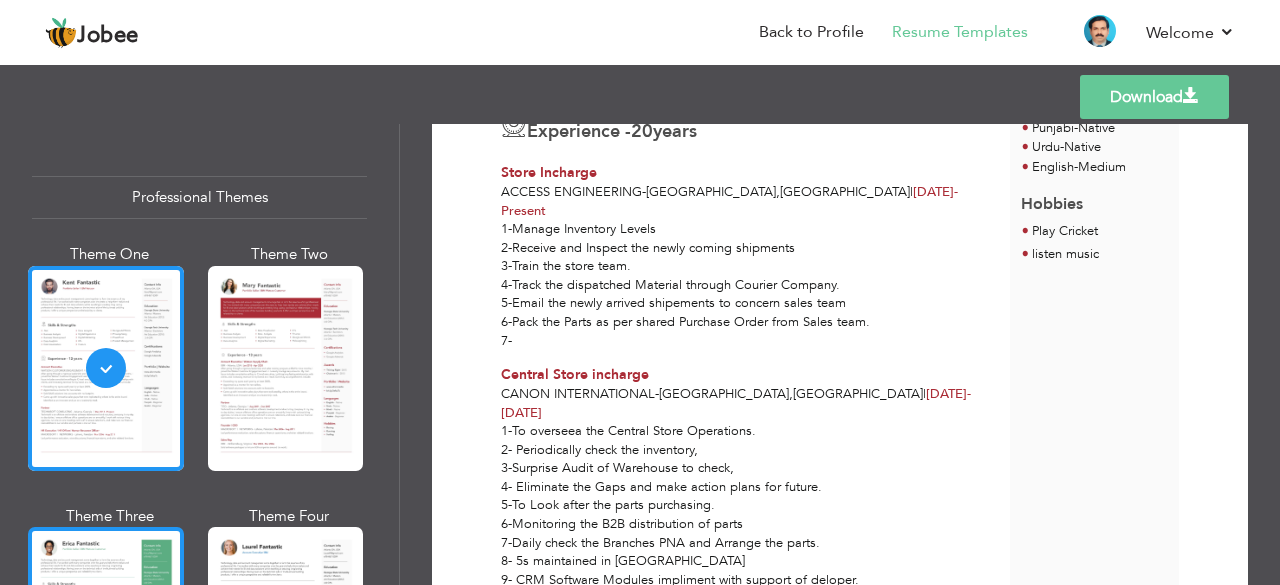 click at bounding box center (106, 629) 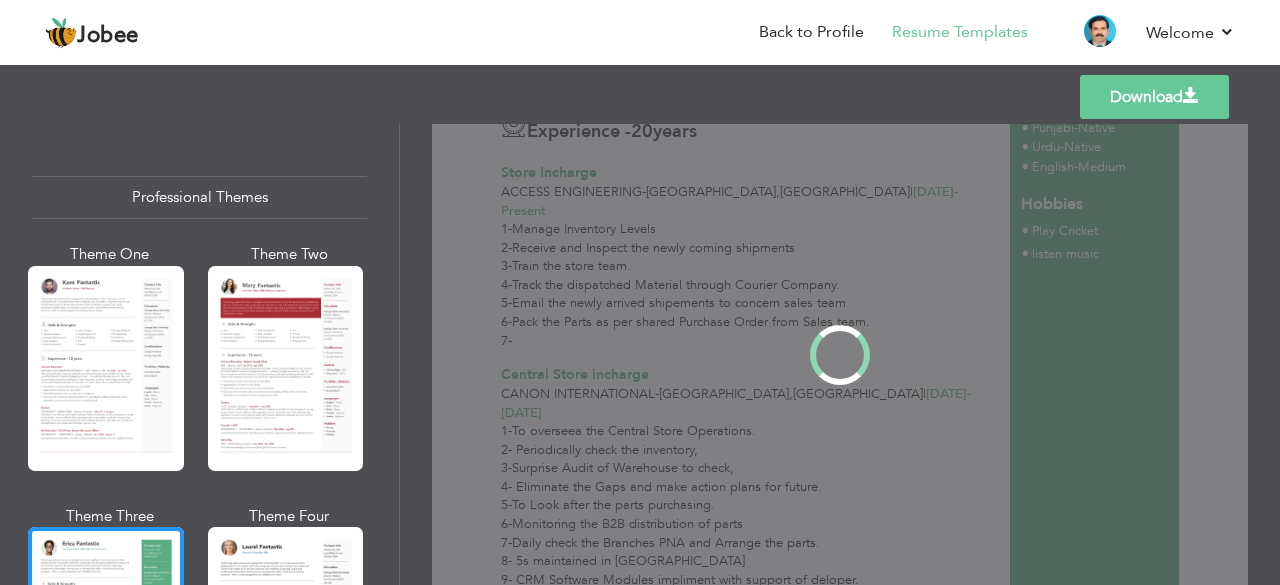 scroll, scrollTop: 0, scrollLeft: 0, axis: both 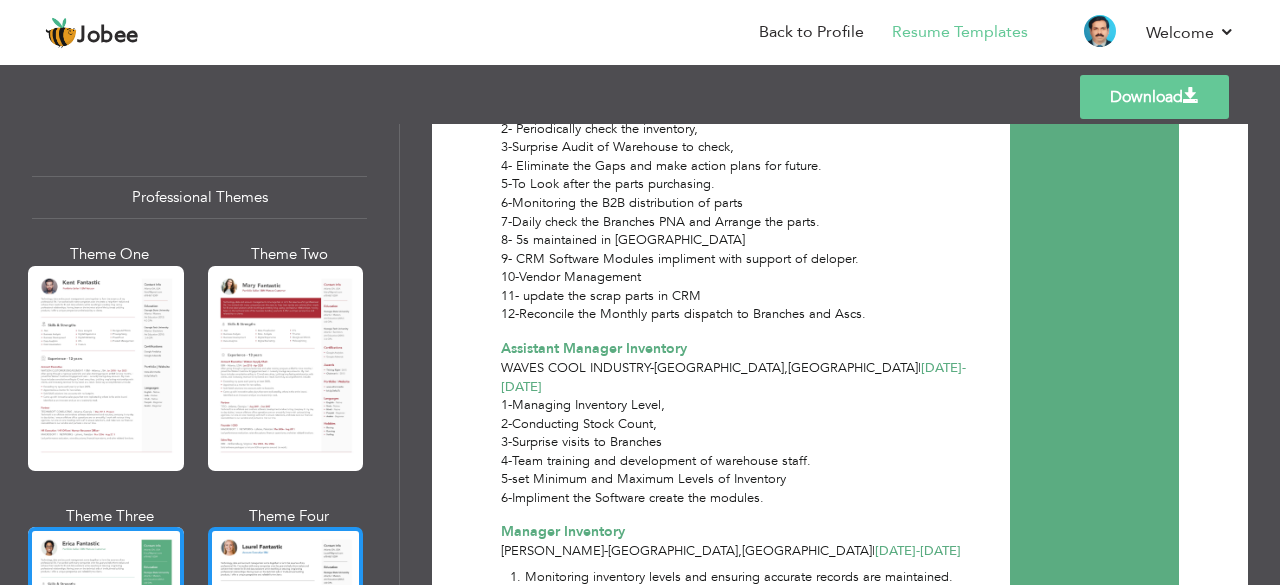 click at bounding box center [286, 629] 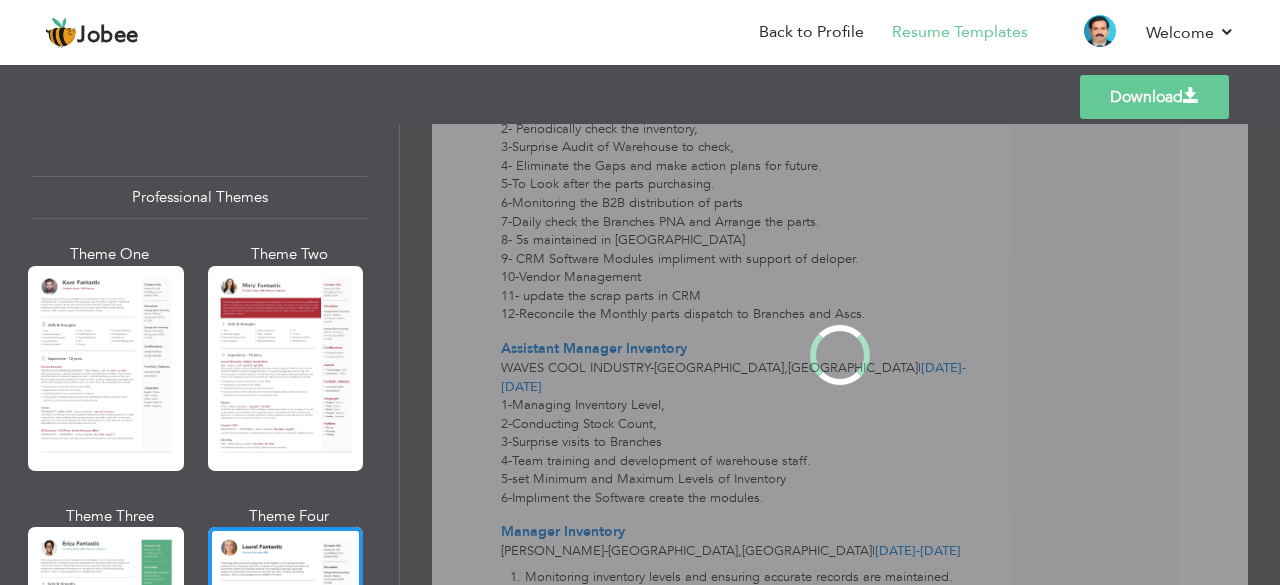 scroll, scrollTop: 0, scrollLeft: 0, axis: both 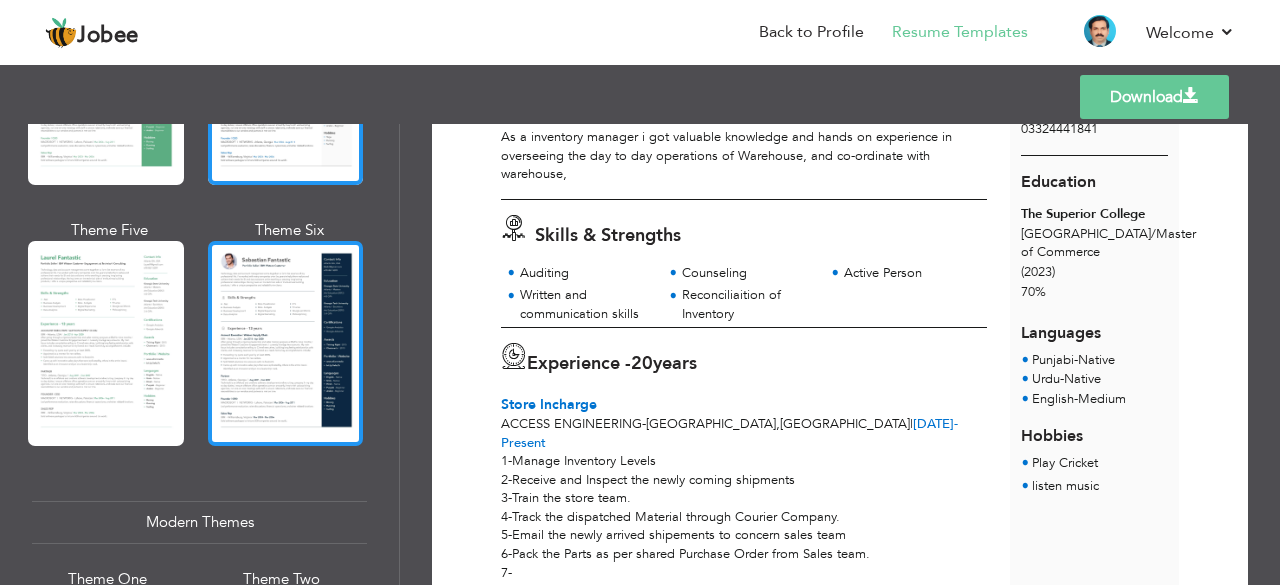click at bounding box center (286, 343) 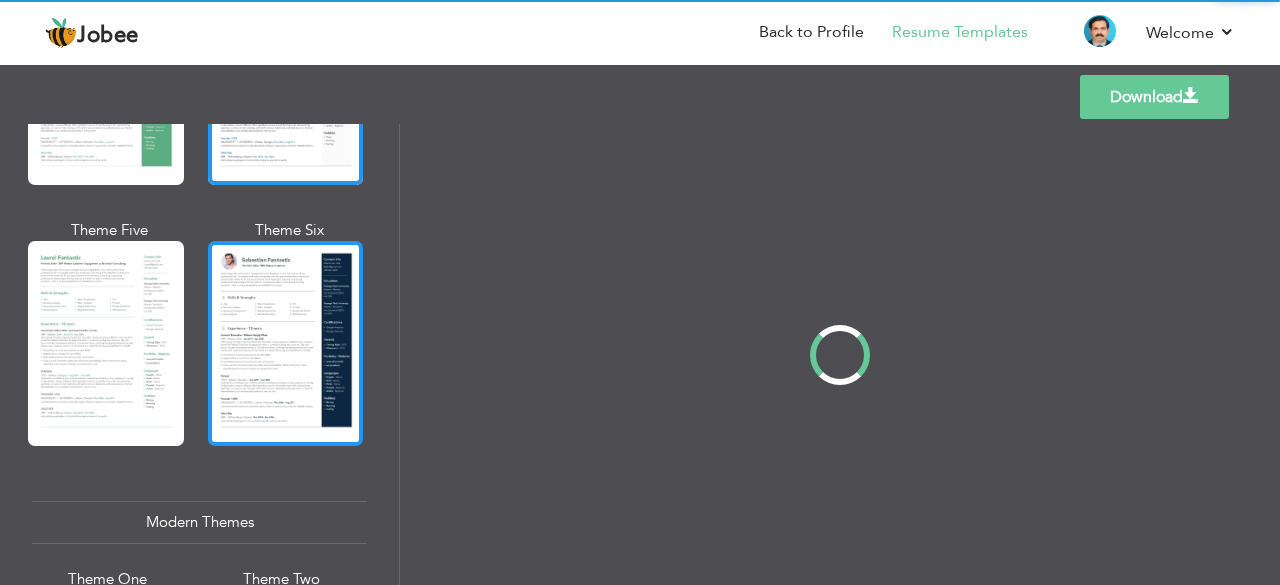 scroll, scrollTop: 0, scrollLeft: 0, axis: both 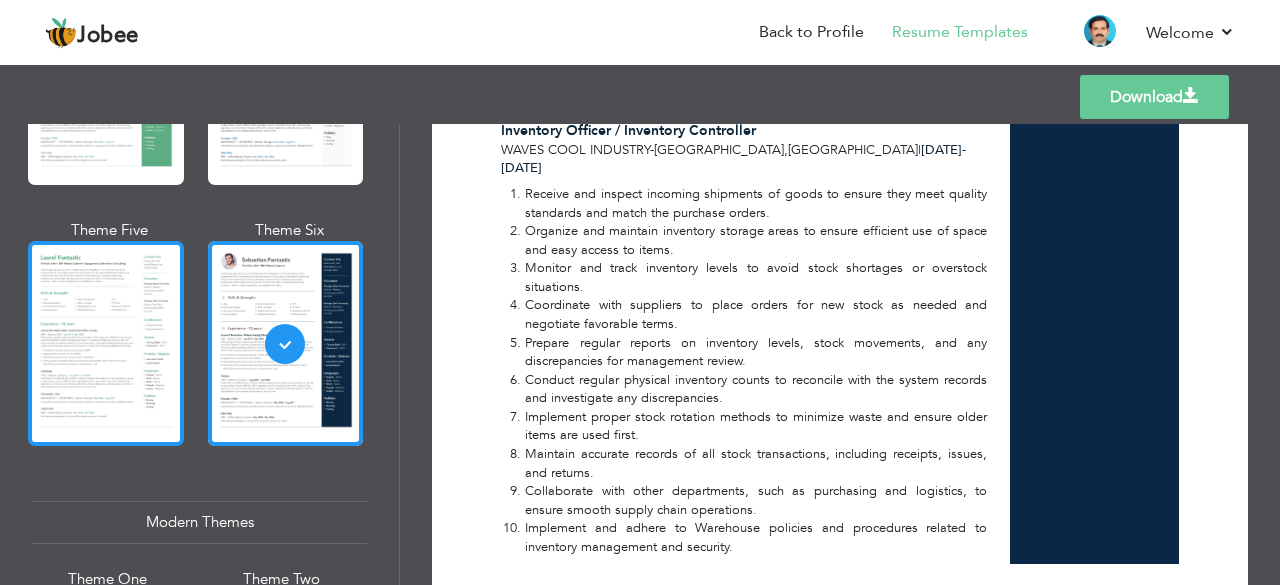 click at bounding box center (106, 343) 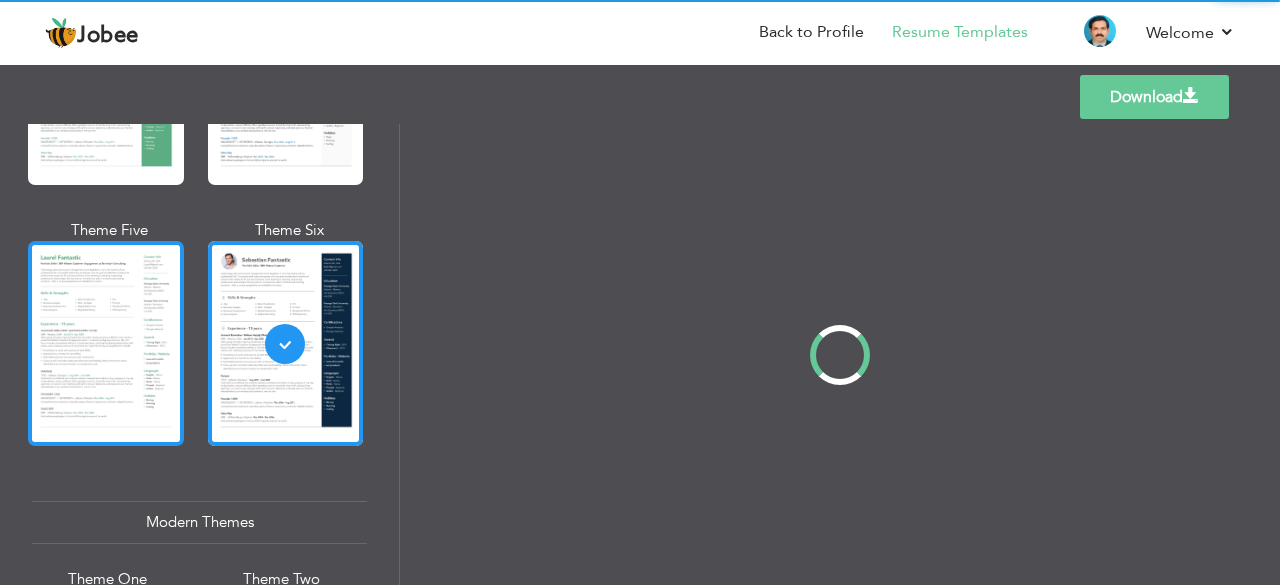 scroll, scrollTop: 0, scrollLeft: 0, axis: both 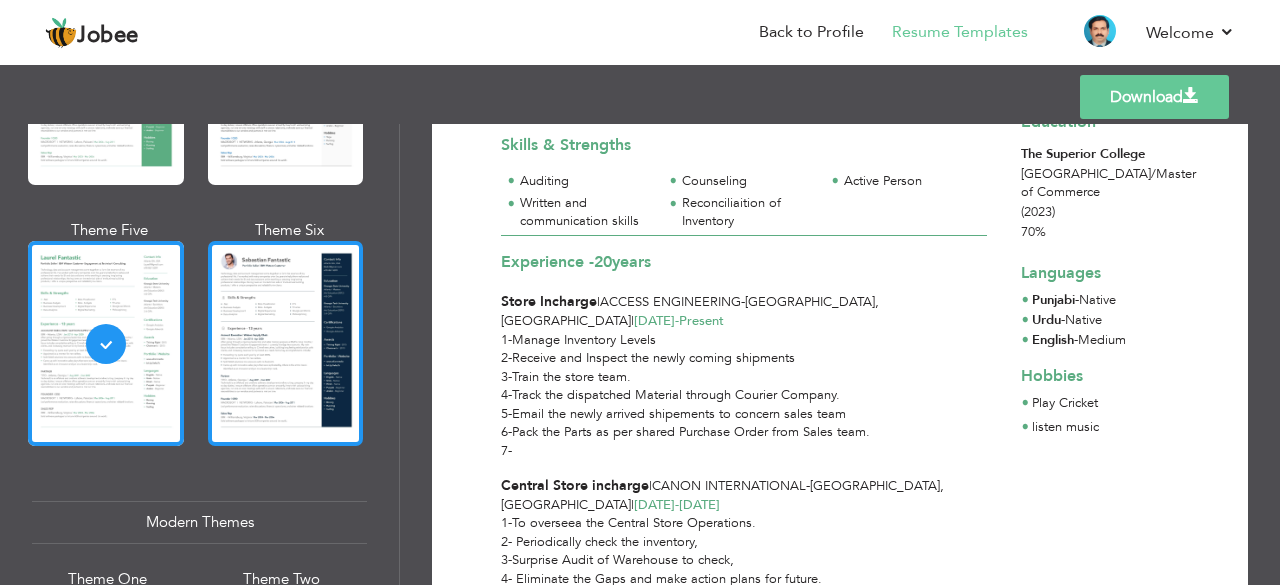 click at bounding box center [286, 343] 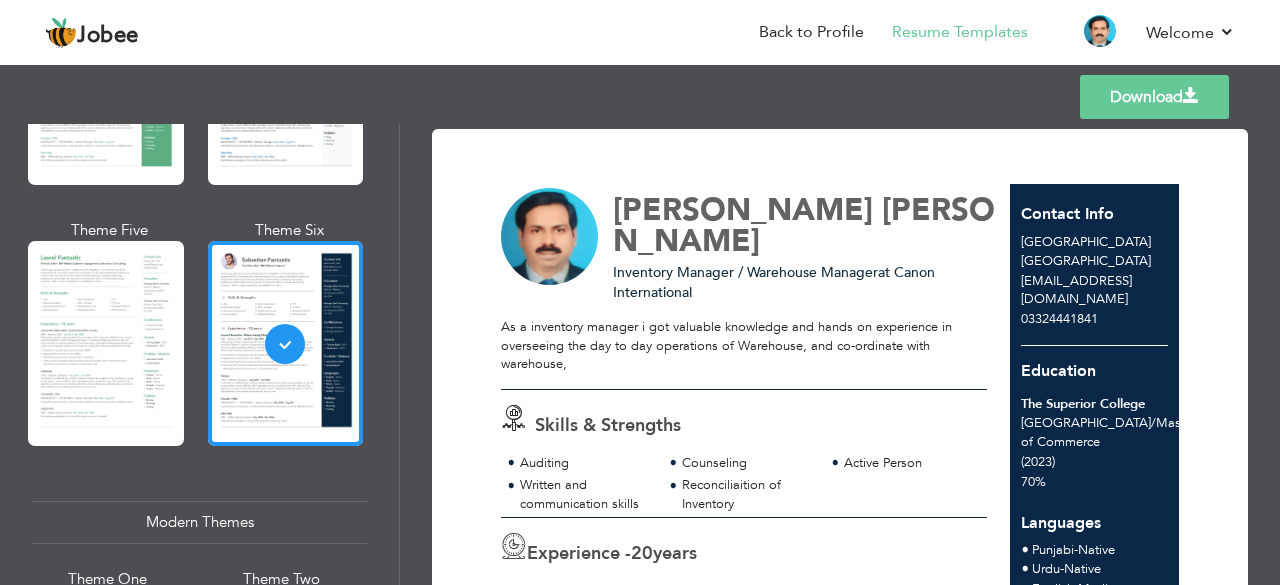 click on "Download" at bounding box center [1154, 97] 